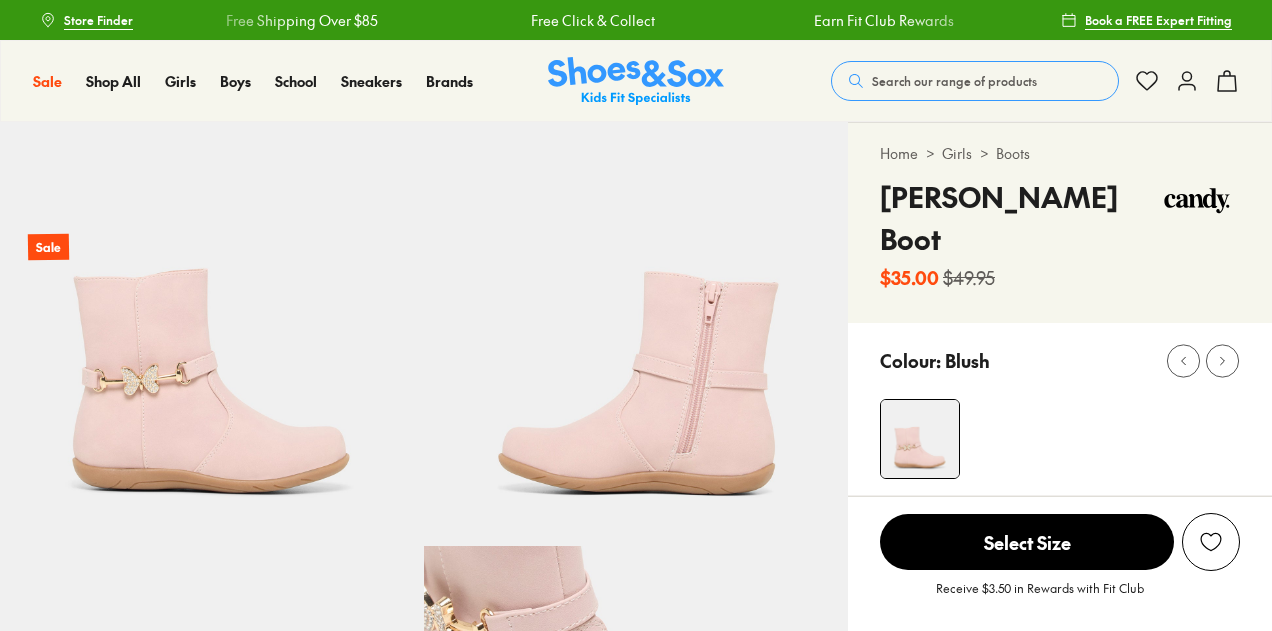 select on "*" 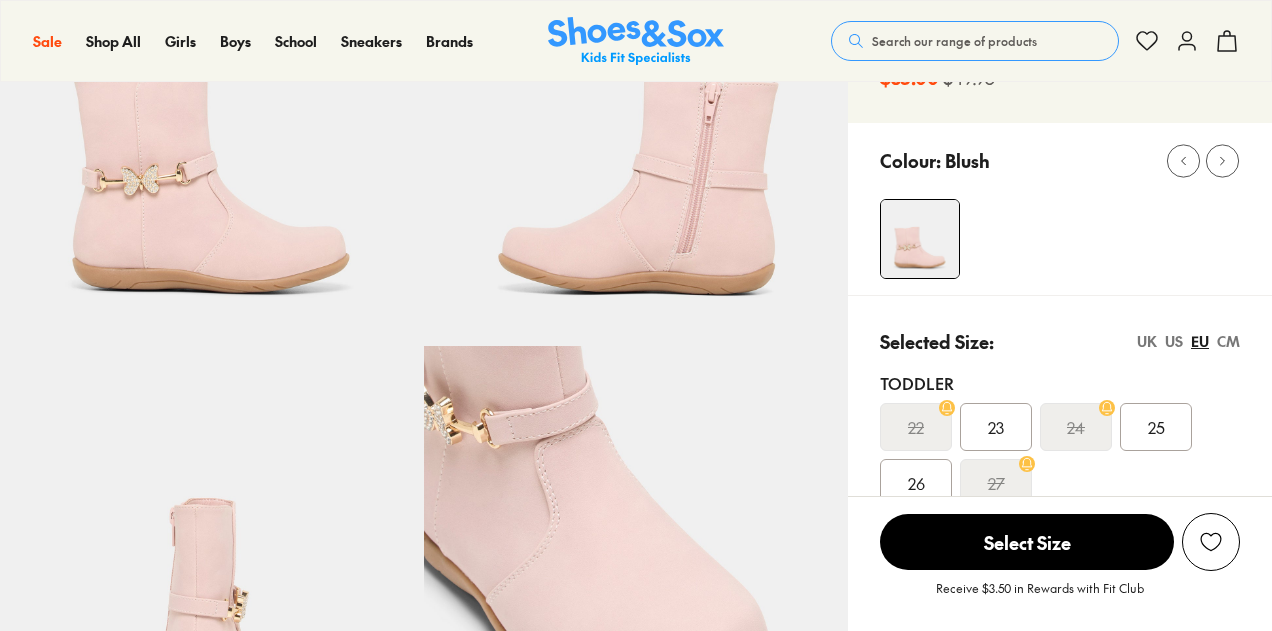 scroll, scrollTop: 0, scrollLeft: 0, axis: both 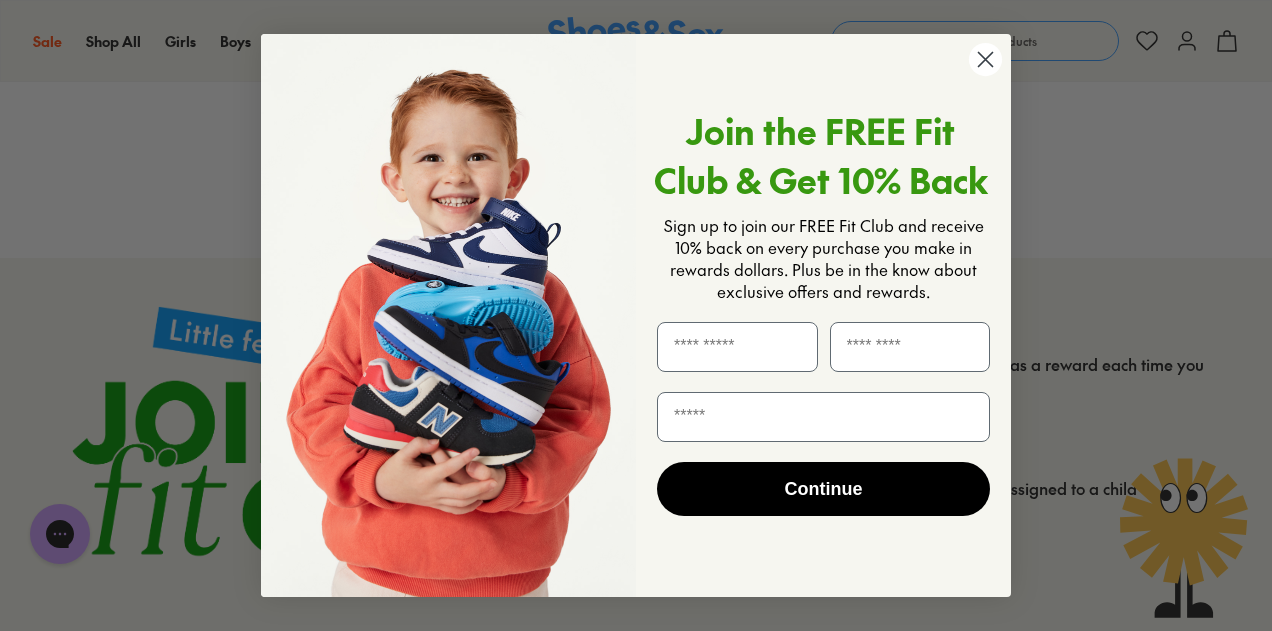 click 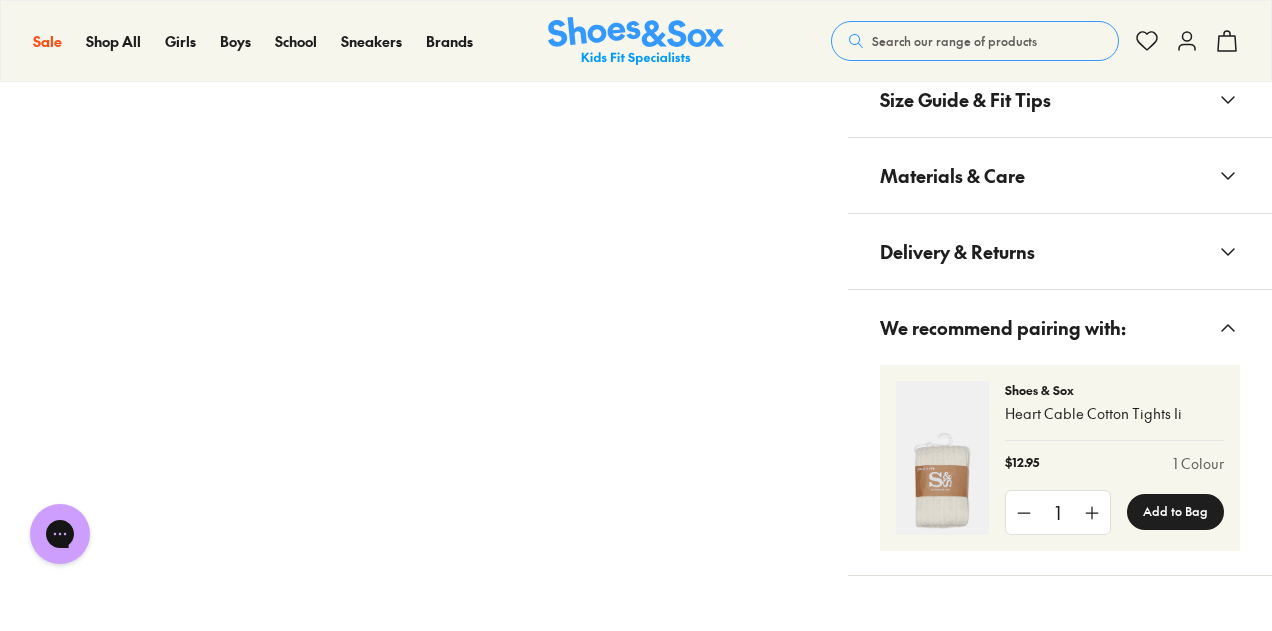 scroll, scrollTop: 1300, scrollLeft: 0, axis: vertical 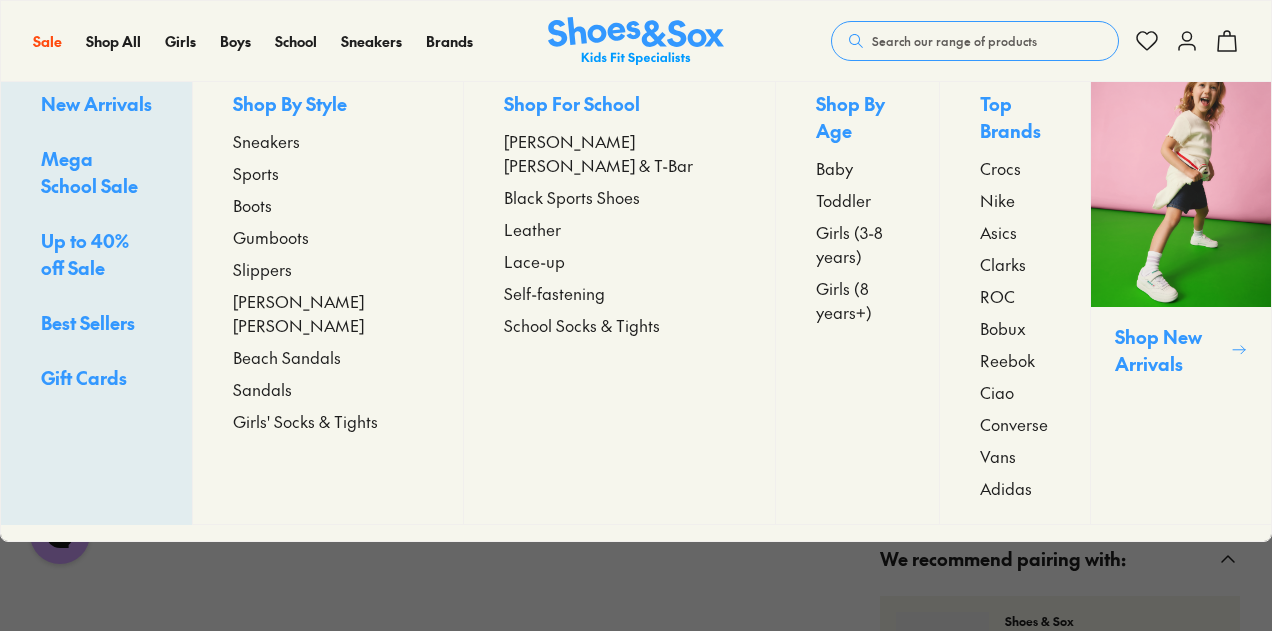 click on "Girls (3-8 years)" at bounding box center (857, 244) 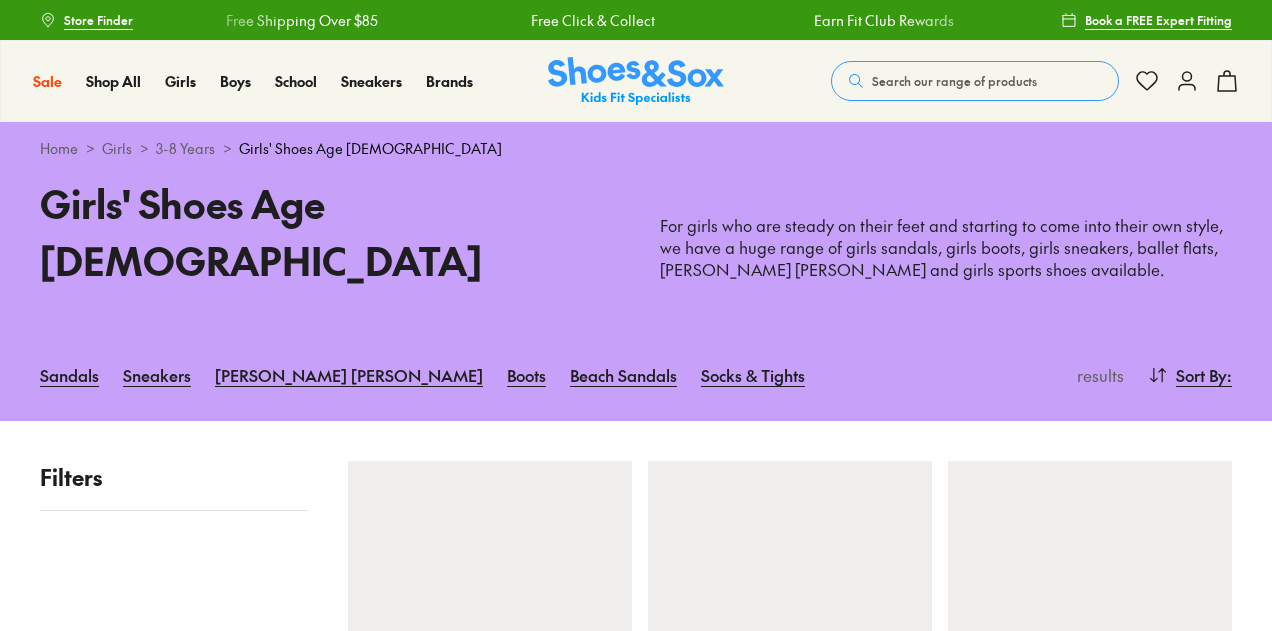 scroll, scrollTop: 0, scrollLeft: 0, axis: both 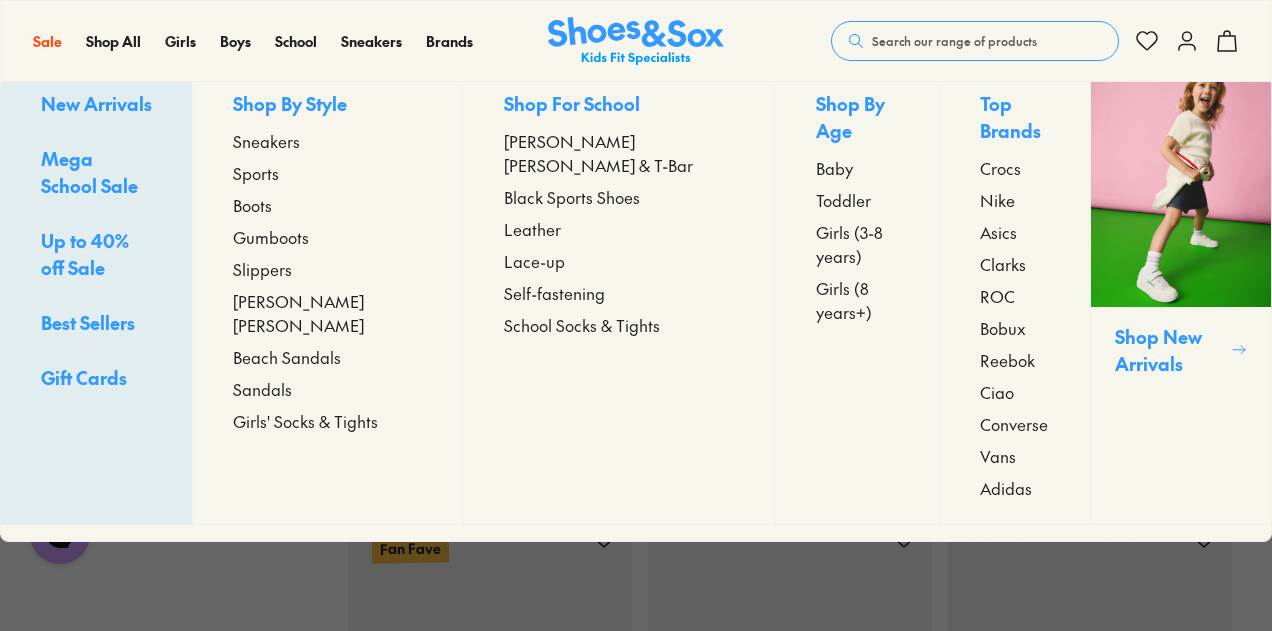 click on "Boots" at bounding box center [252, 205] 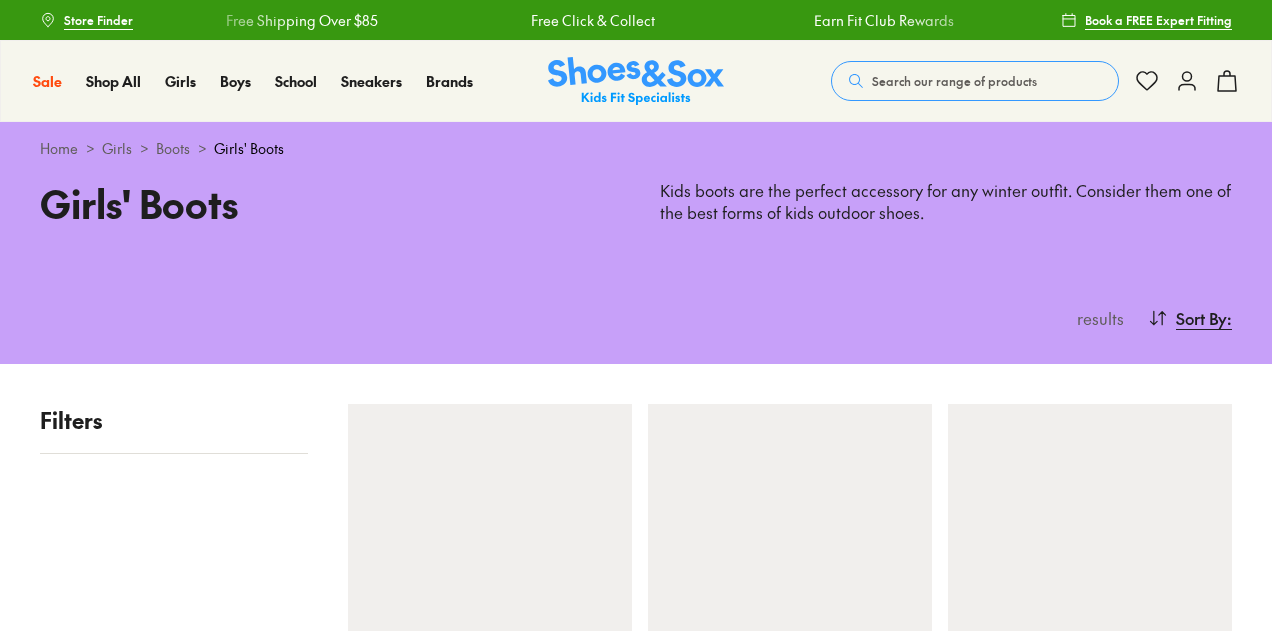 scroll, scrollTop: 0, scrollLeft: 0, axis: both 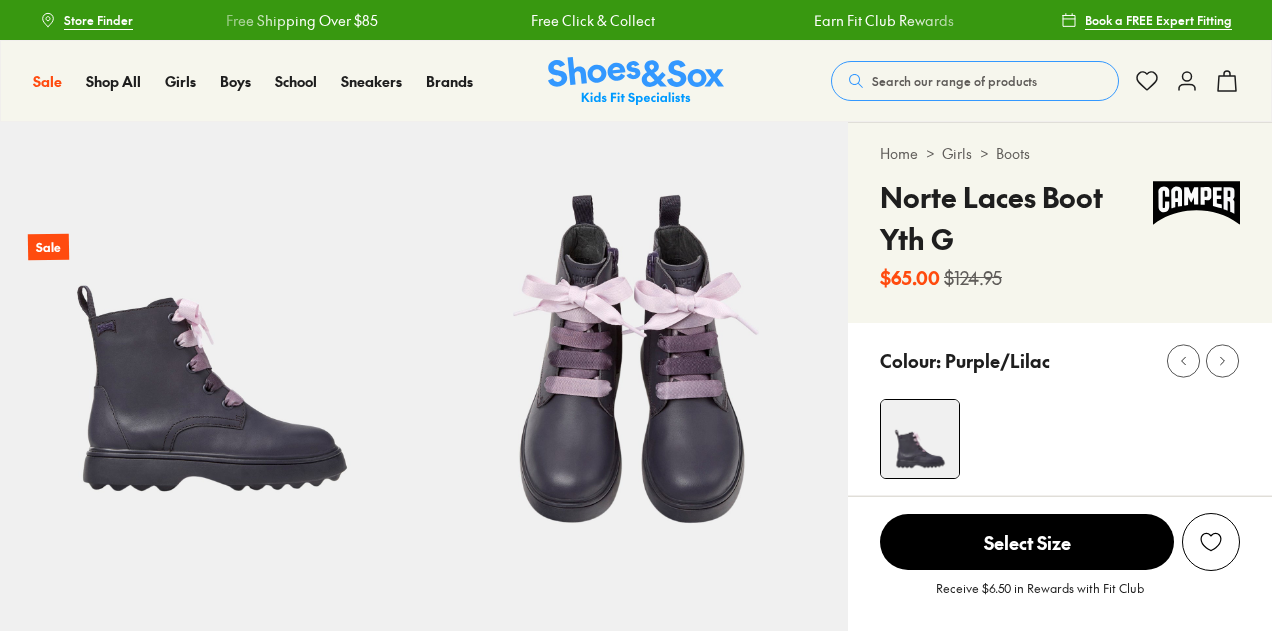 select on "*" 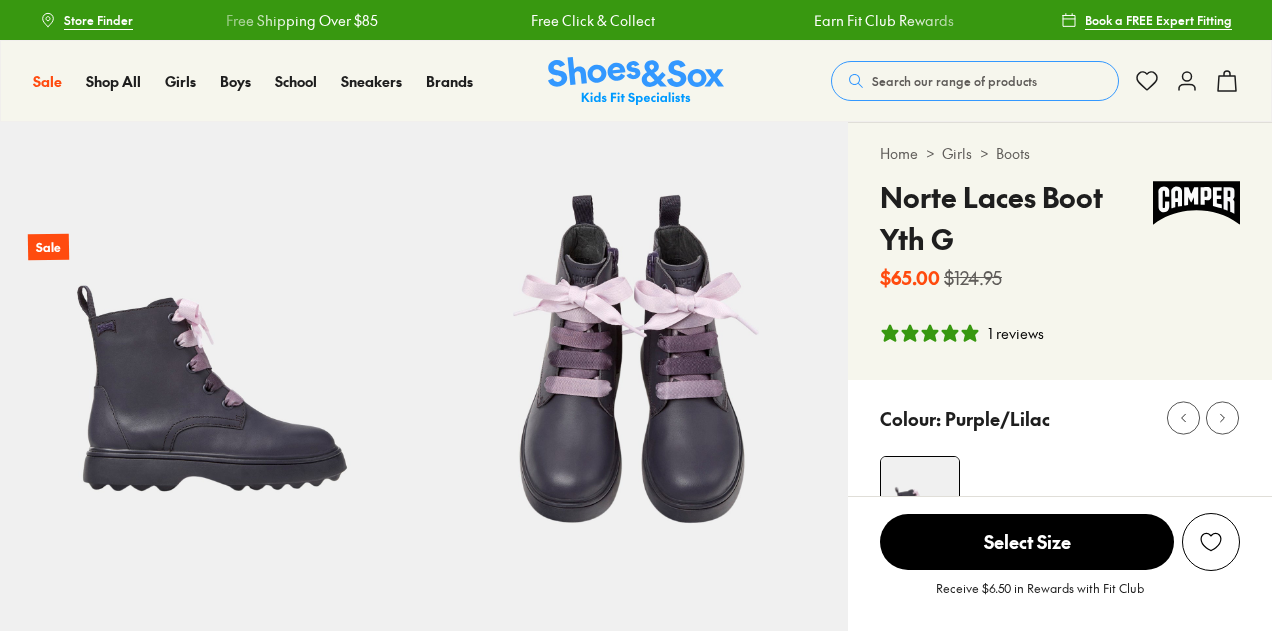 scroll, scrollTop: 0, scrollLeft: 0, axis: both 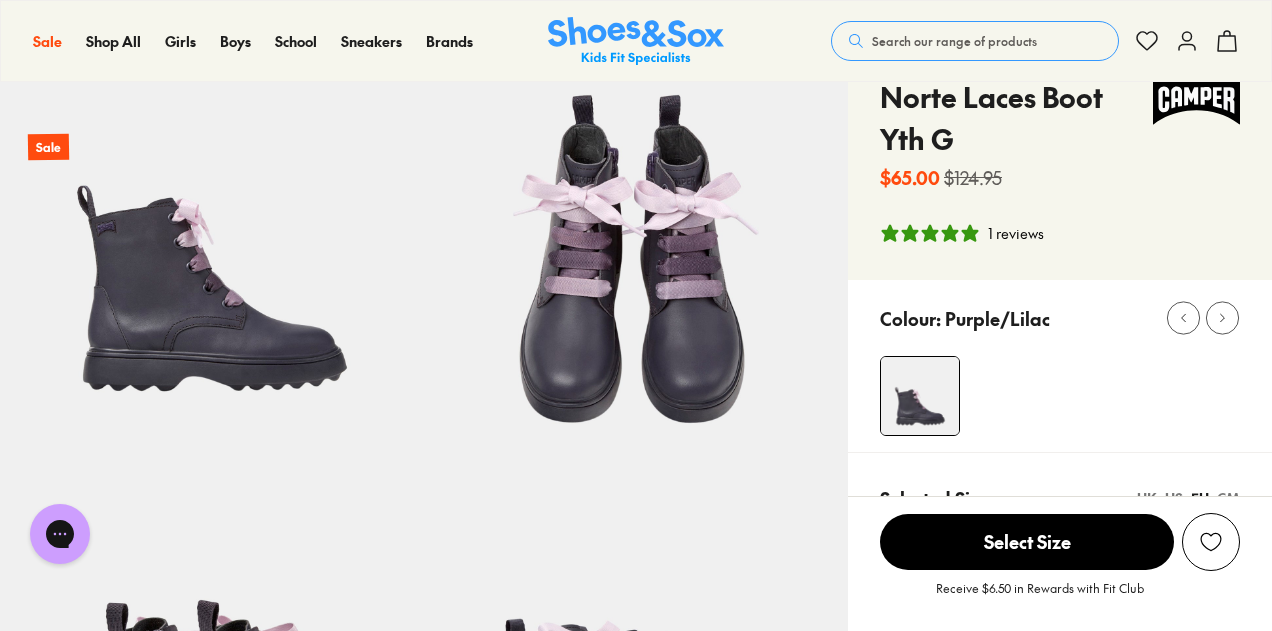 click at bounding box center [1222, 318] 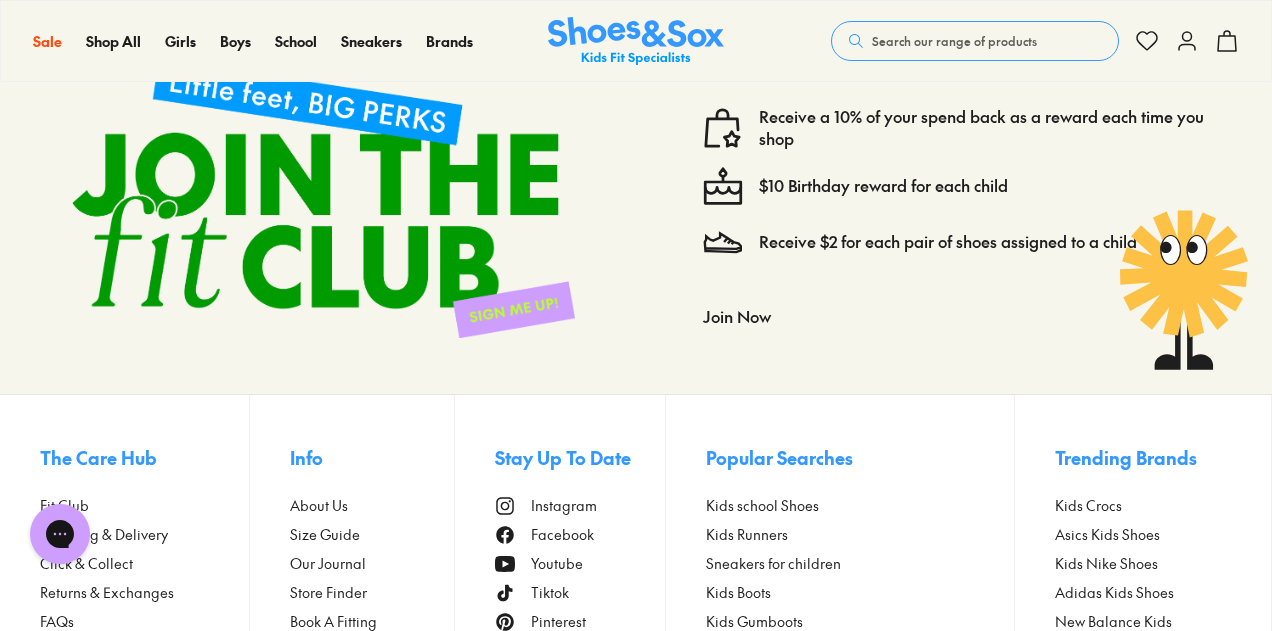 scroll, scrollTop: 3600, scrollLeft: 0, axis: vertical 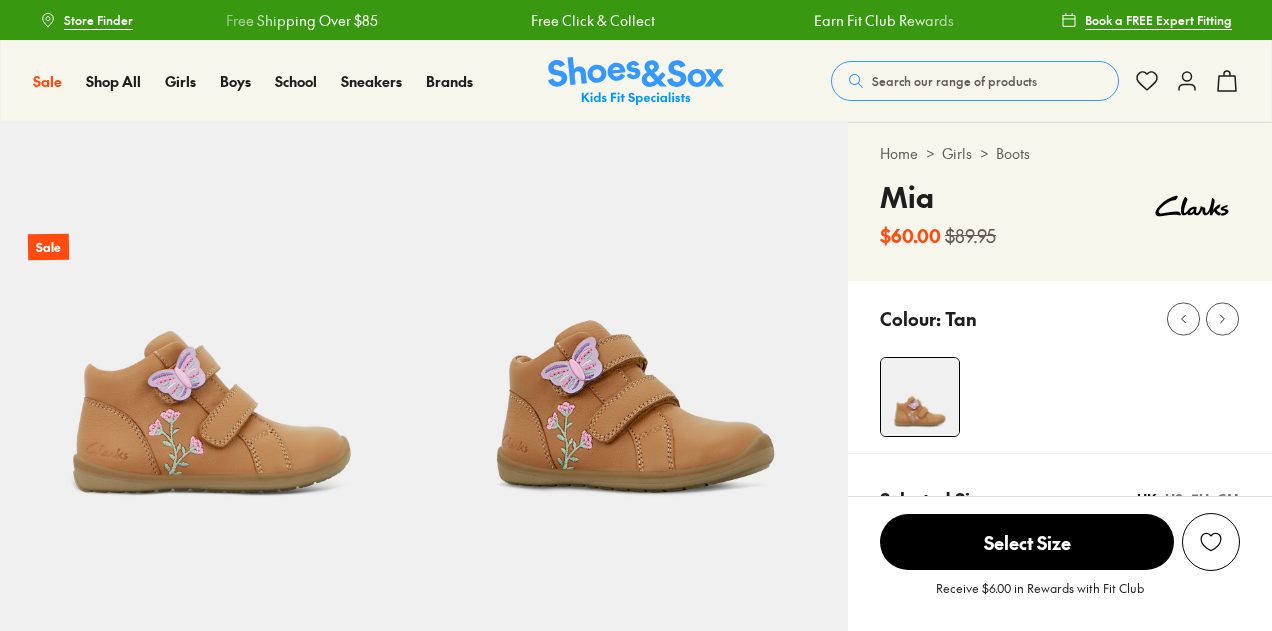 select on "*" 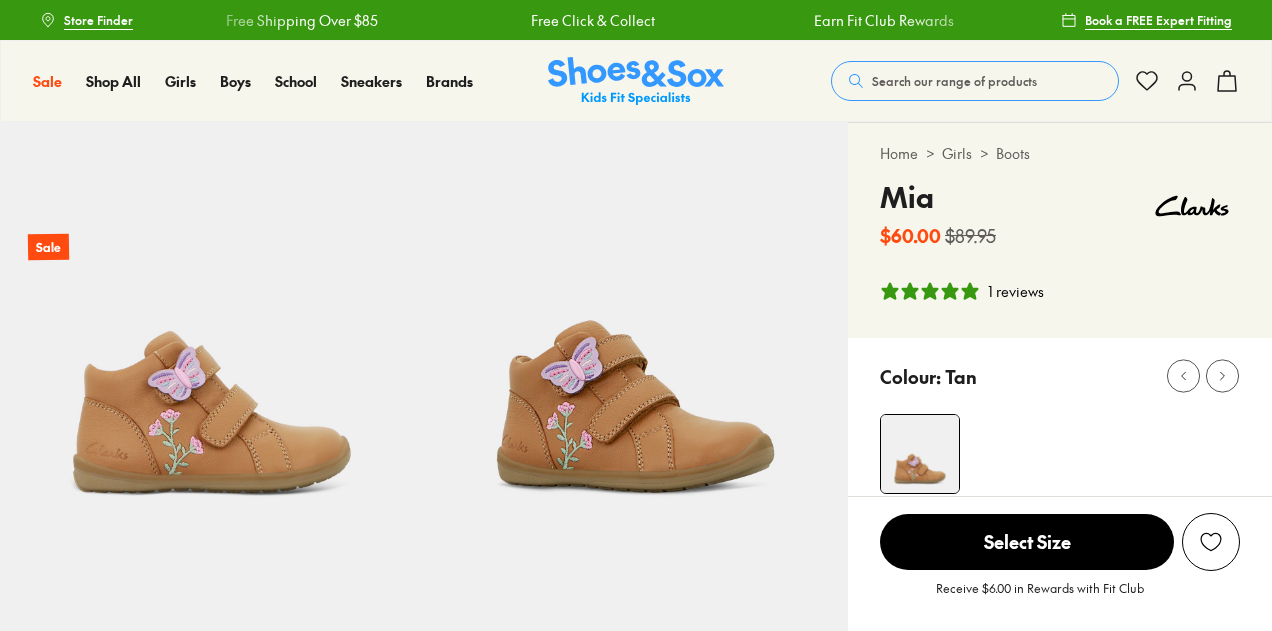scroll, scrollTop: 0, scrollLeft: 0, axis: both 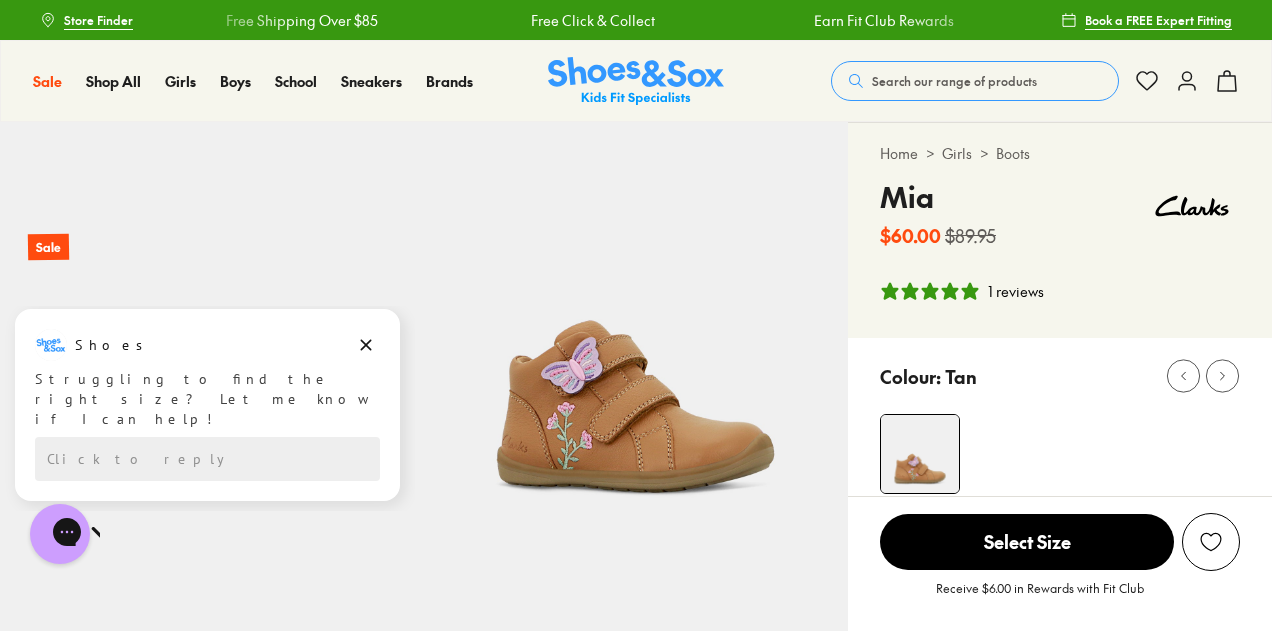 click at bounding box center [366, 345] 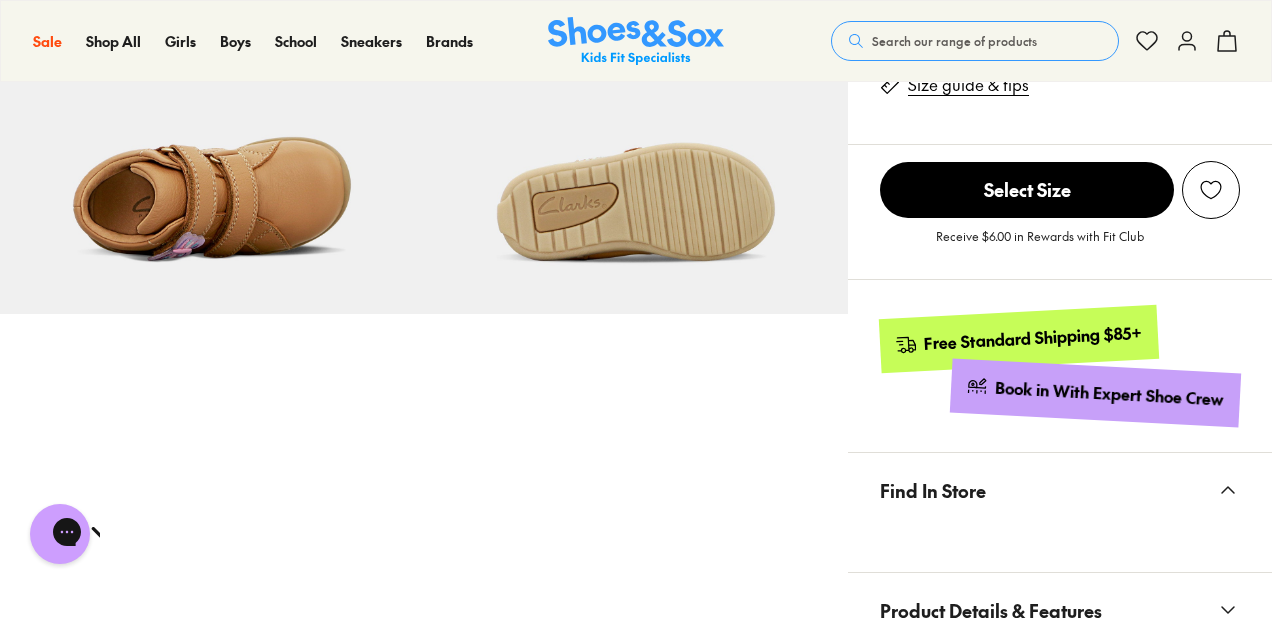 scroll, scrollTop: 1400, scrollLeft: 0, axis: vertical 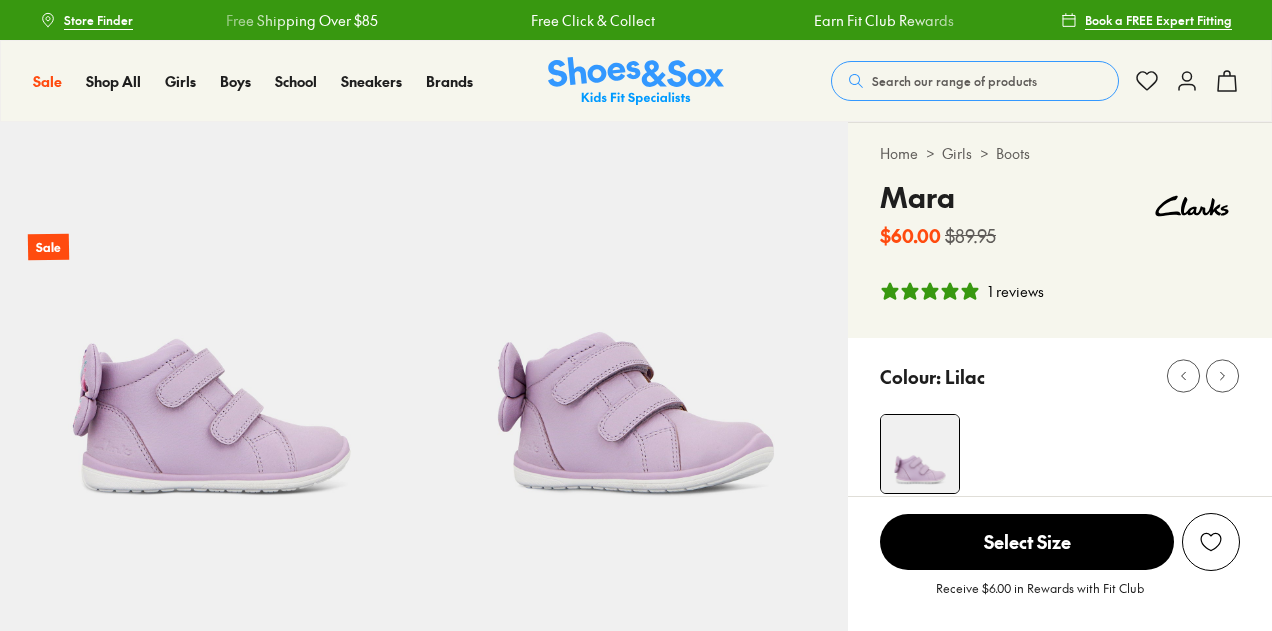 select on "*" 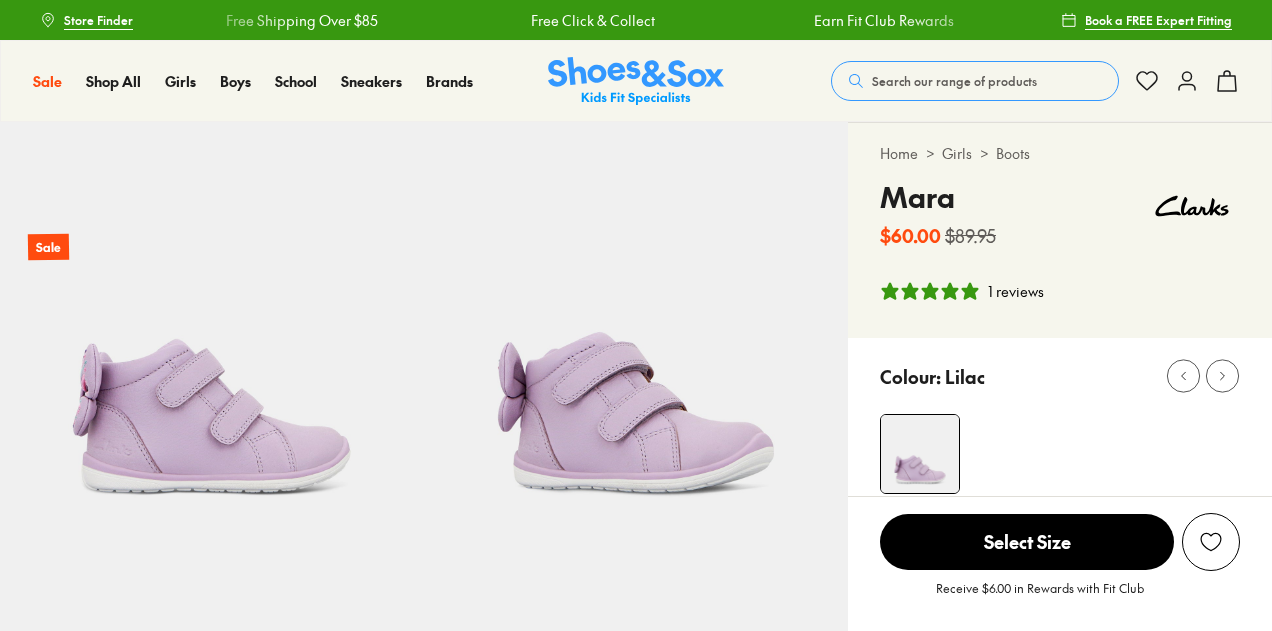 scroll, scrollTop: 0, scrollLeft: 0, axis: both 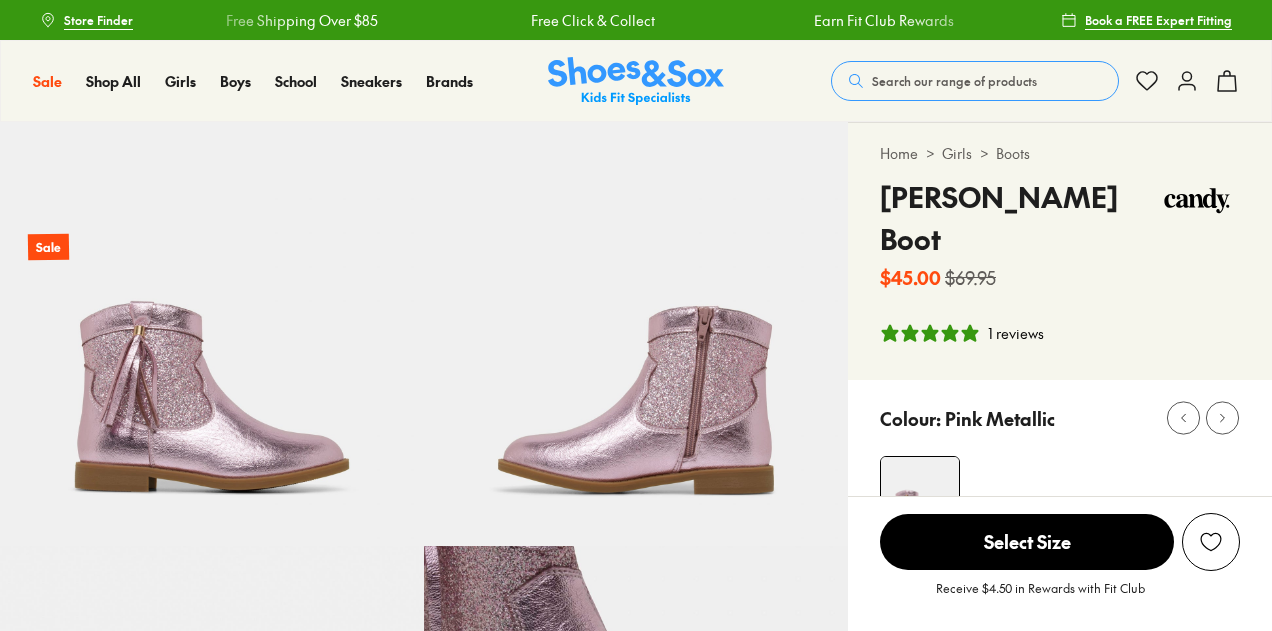 select on "*" 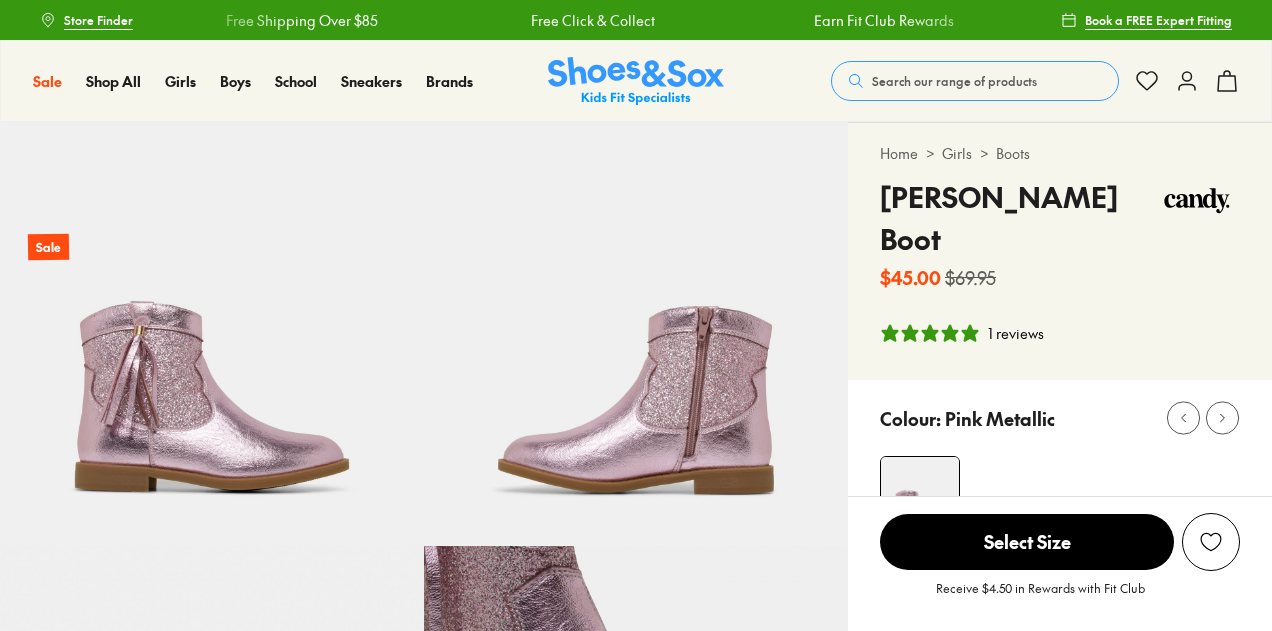 scroll, scrollTop: 0, scrollLeft: 0, axis: both 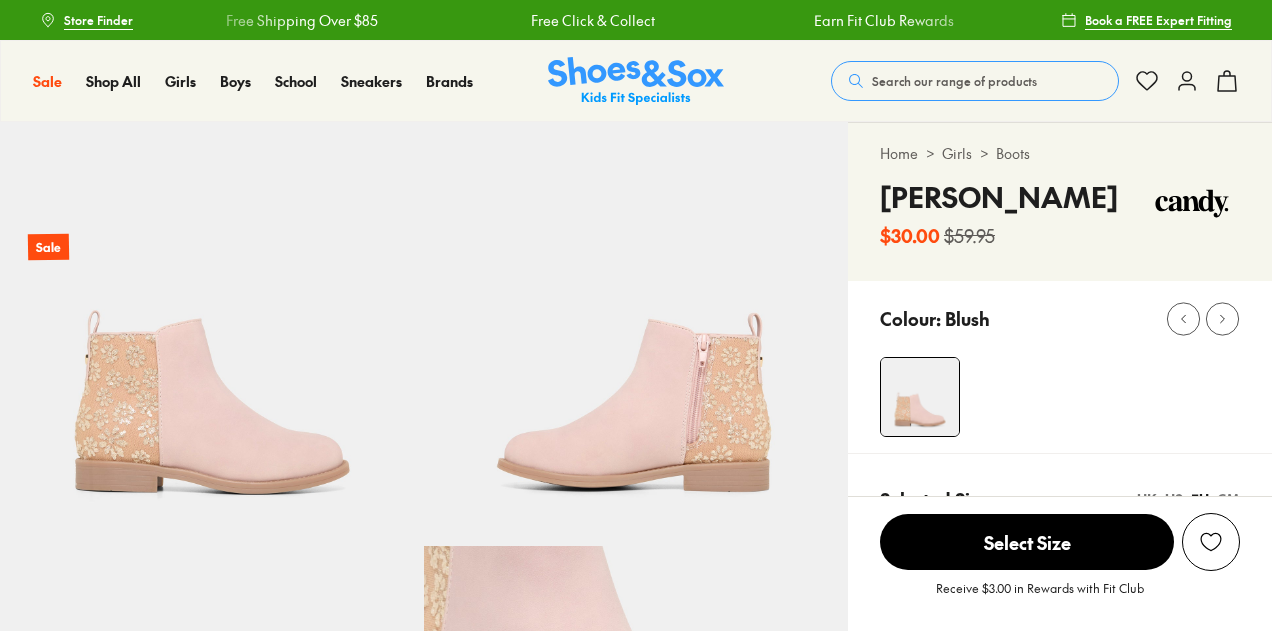 select on "*" 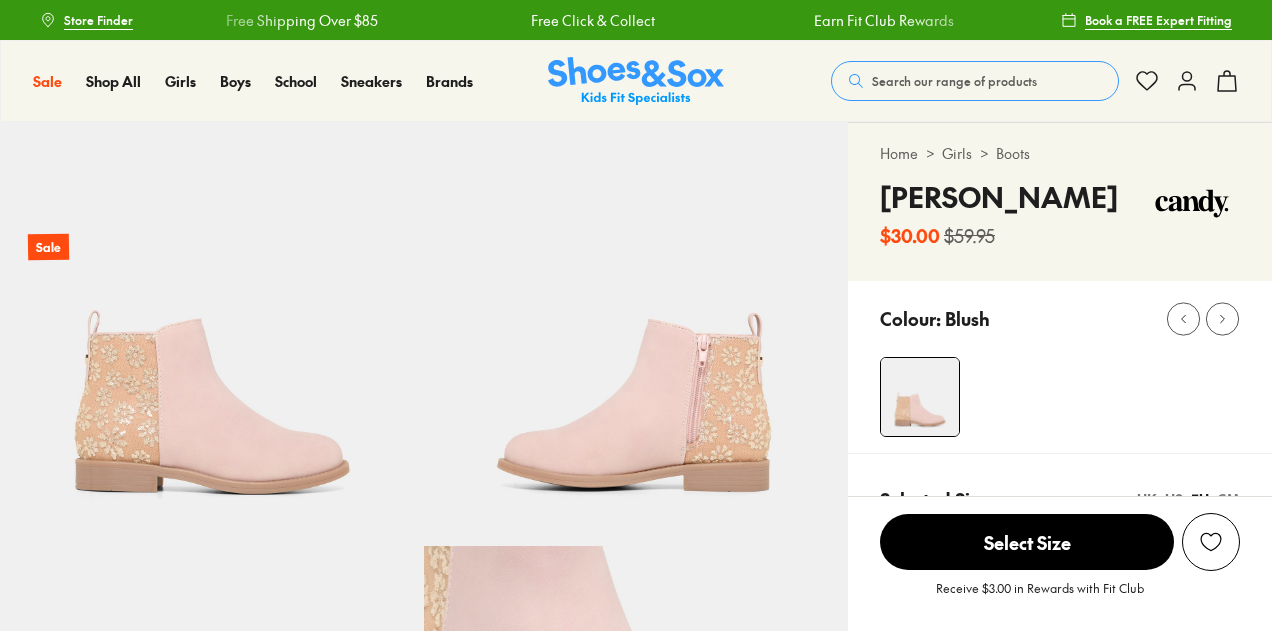 scroll, scrollTop: 0, scrollLeft: 0, axis: both 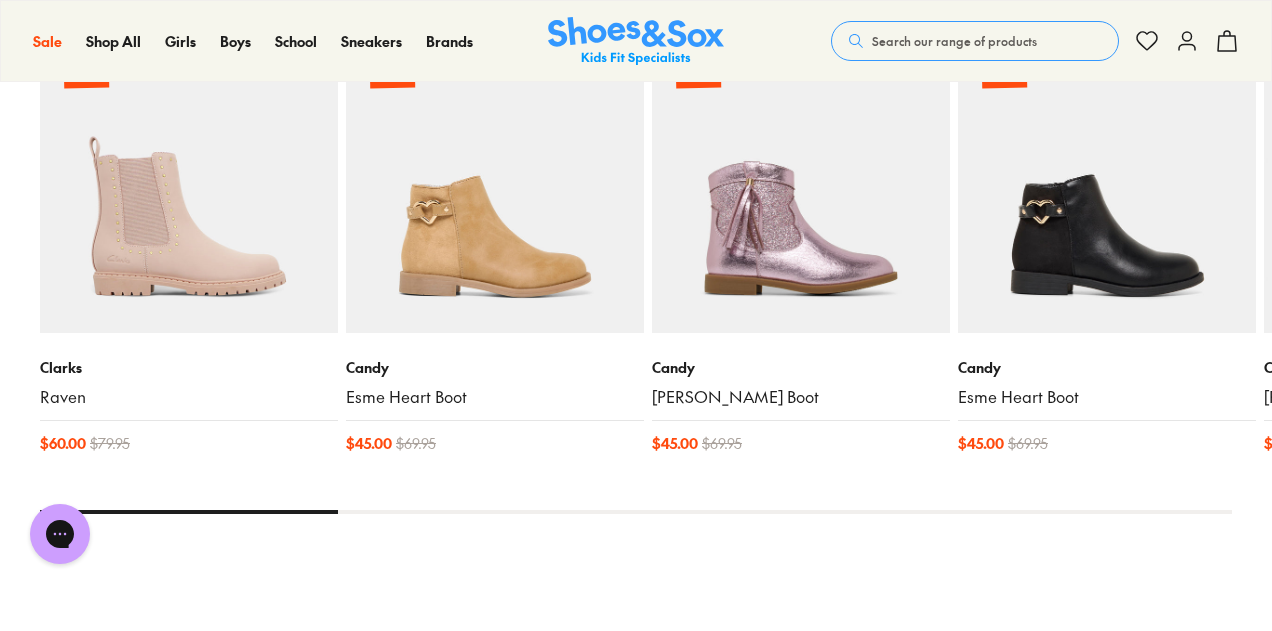 click at bounding box center (495, 184) 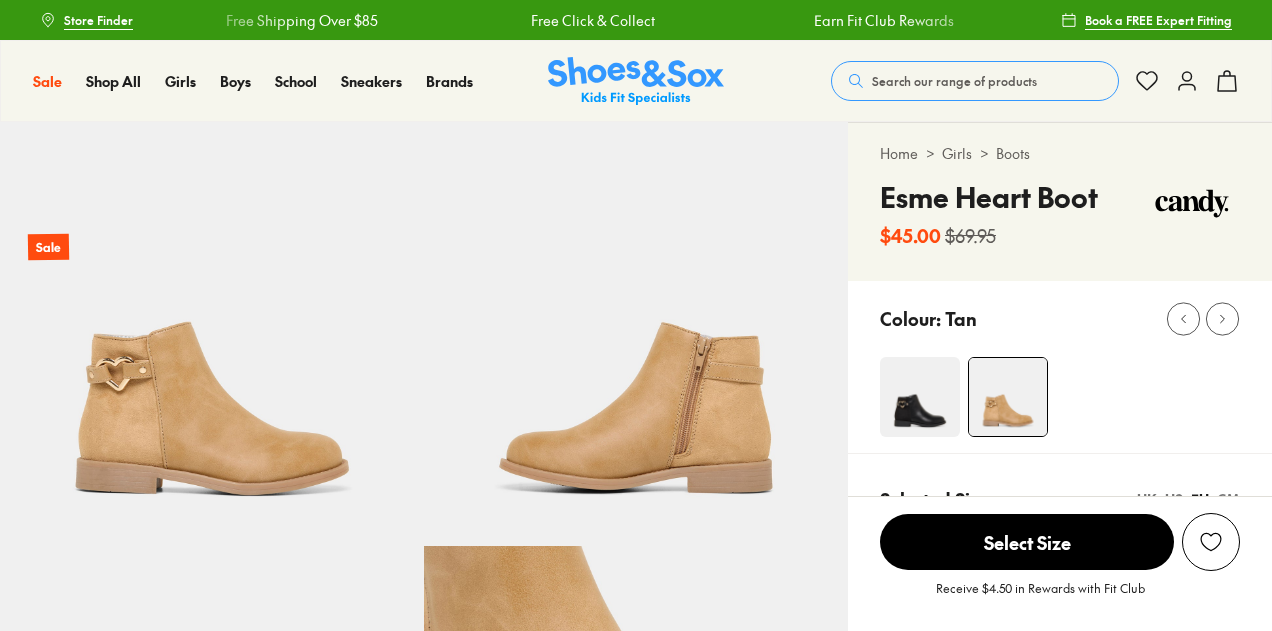 scroll, scrollTop: 0, scrollLeft: 0, axis: both 